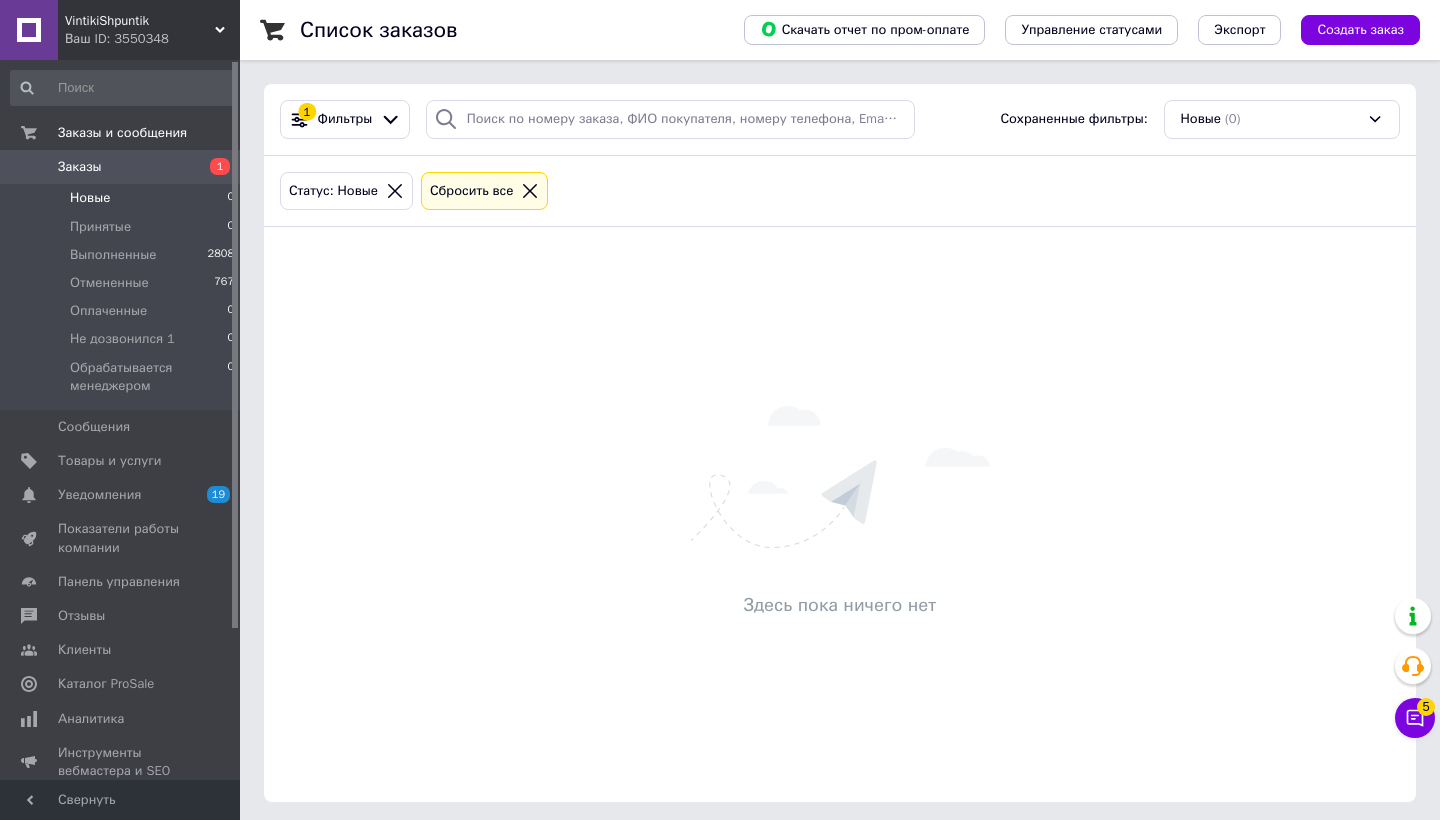 scroll, scrollTop: 0, scrollLeft: 0, axis: both 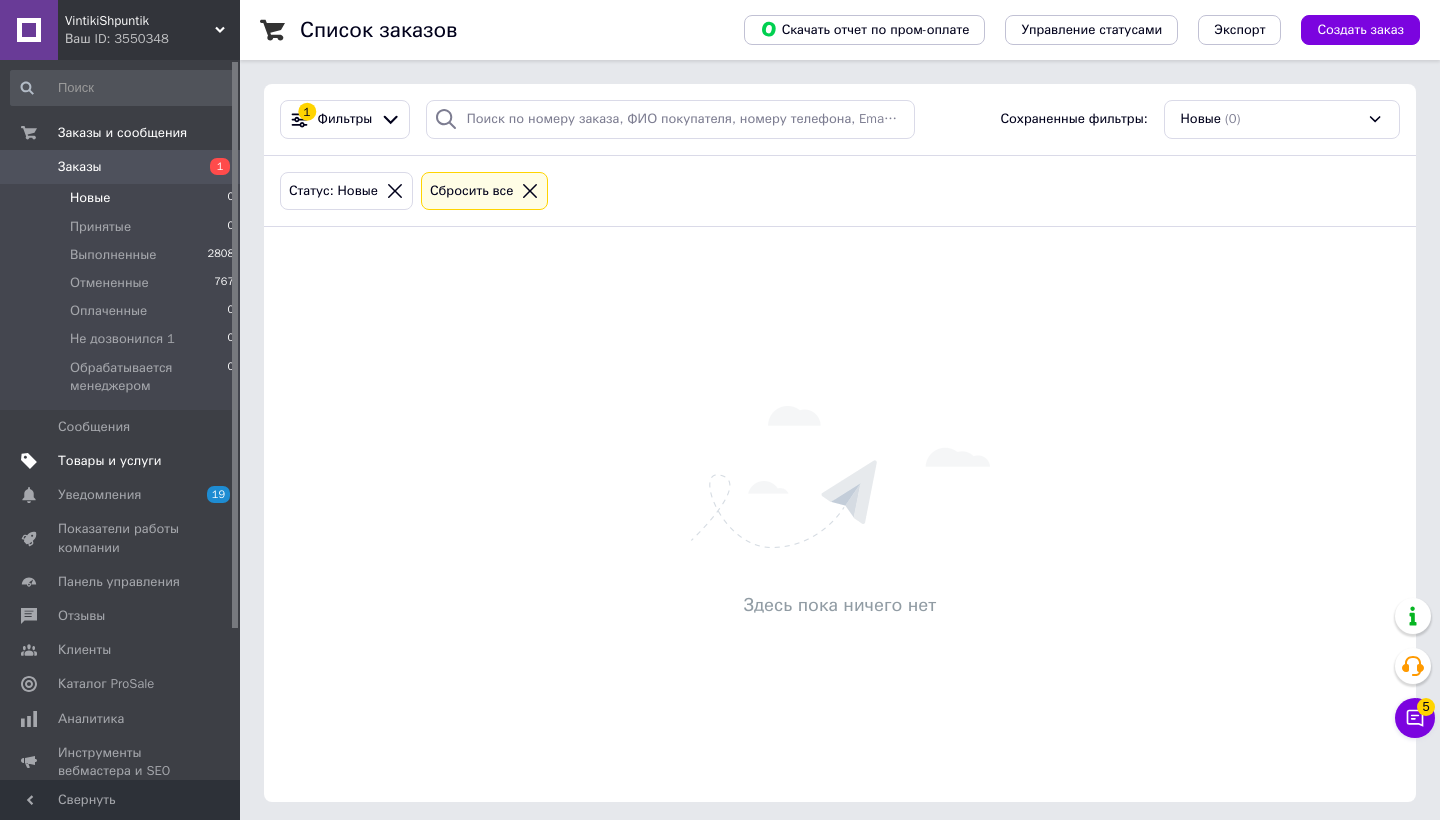 click on "Товары и услуги" at bounding box center (110, 461) 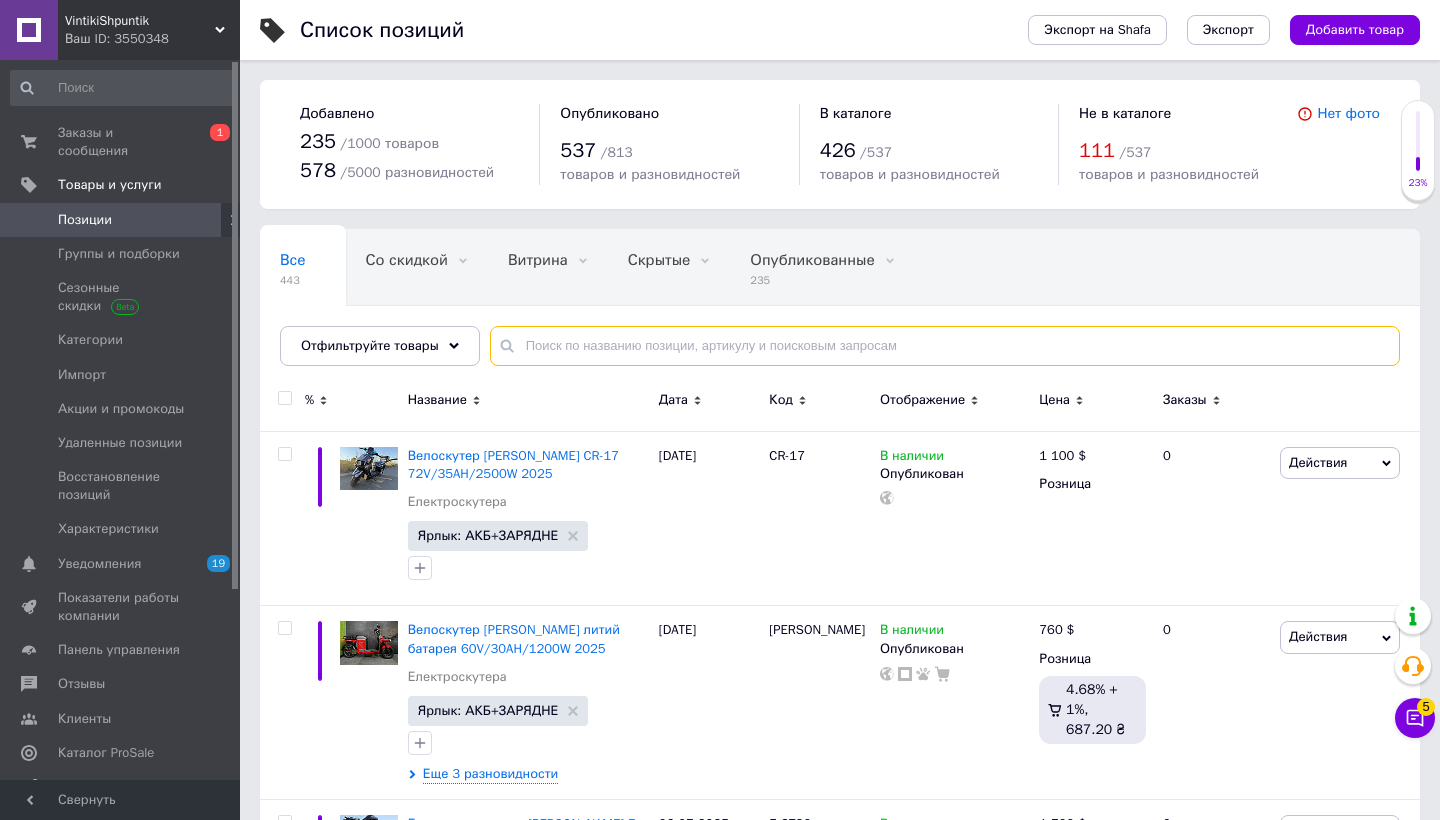 click at bounding box center [945, 346] 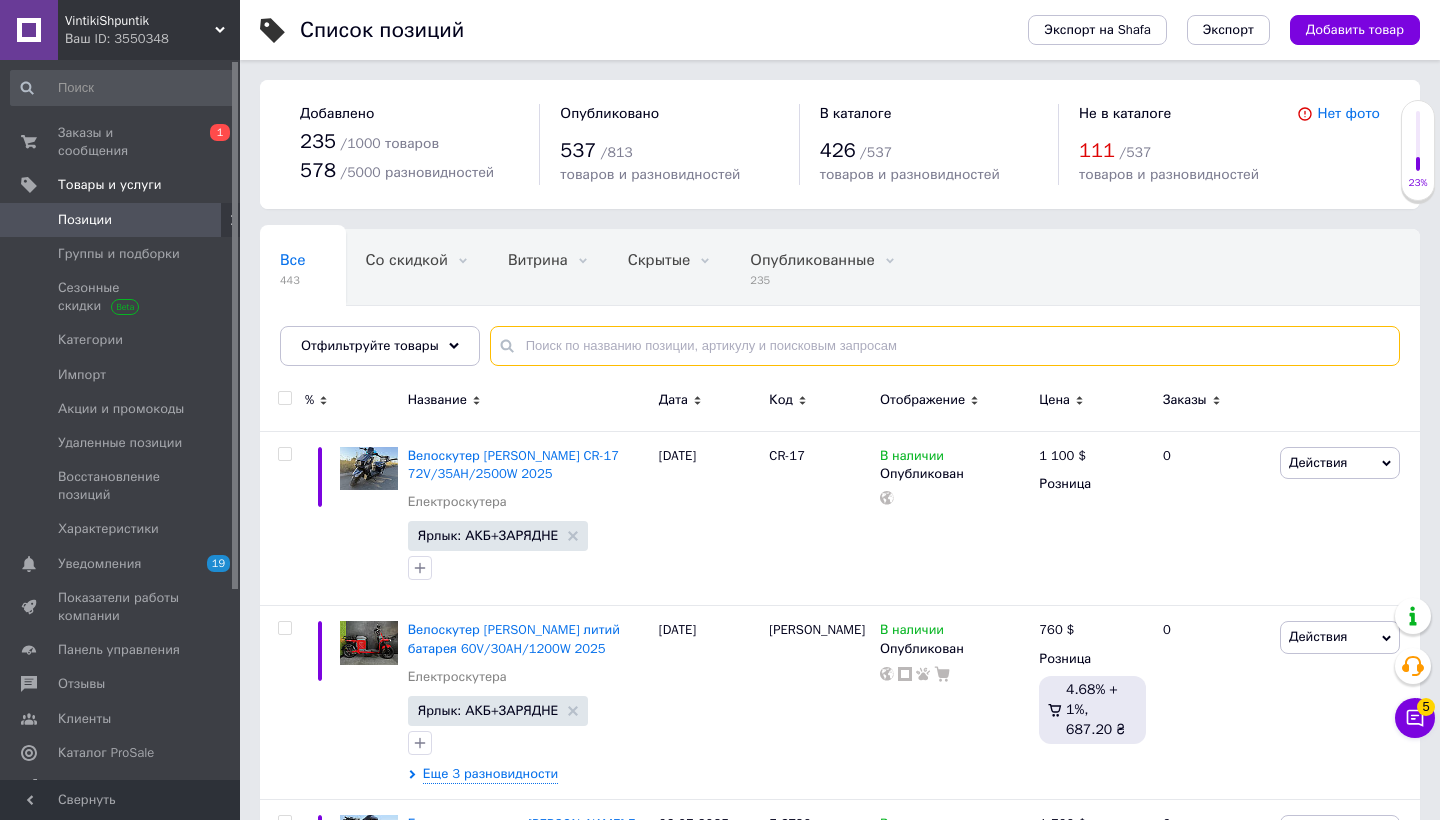 paste on "CR-4" 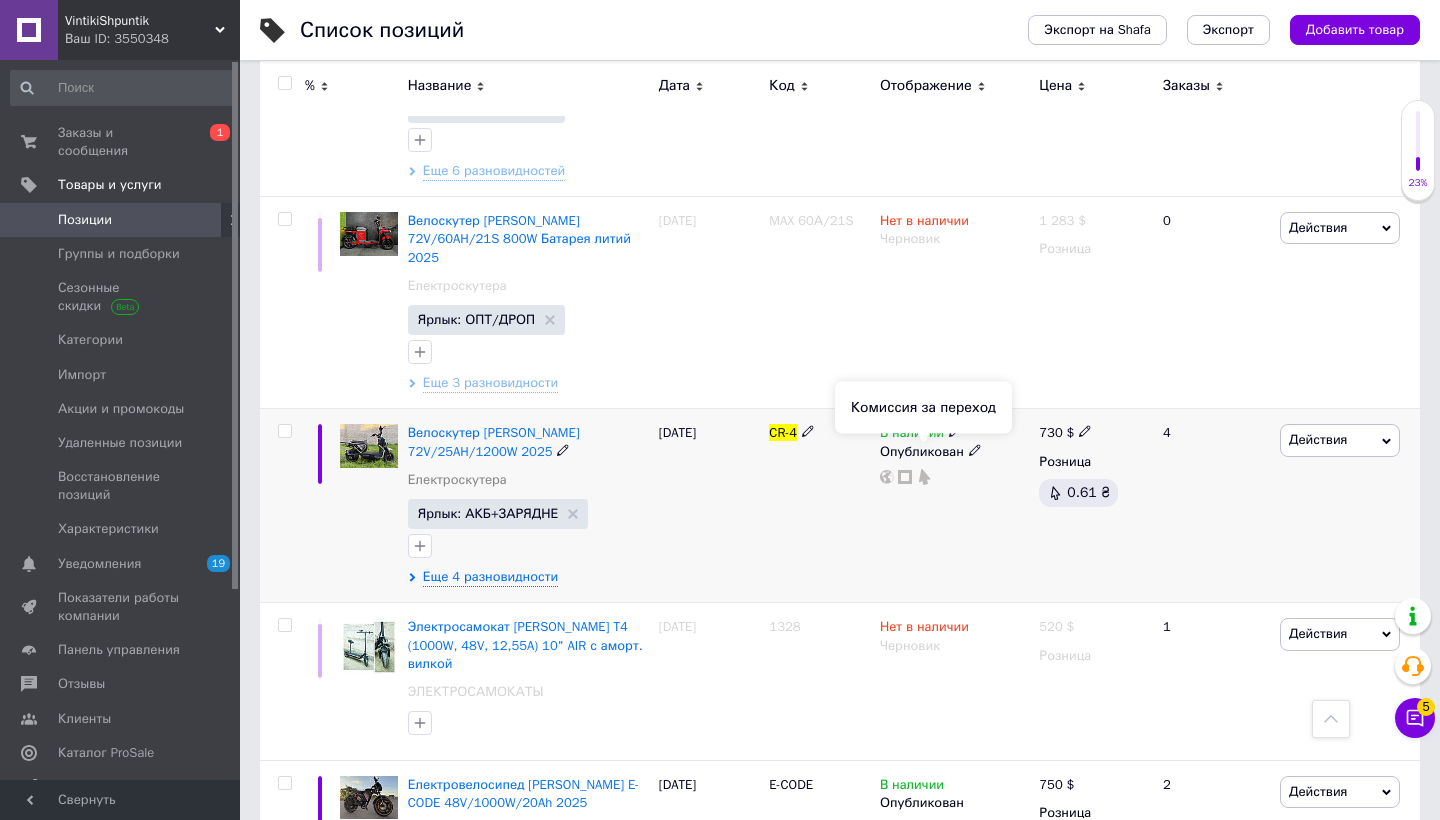 scroll, scrollTop: 669, scrollLeft: 0, axis: vertical 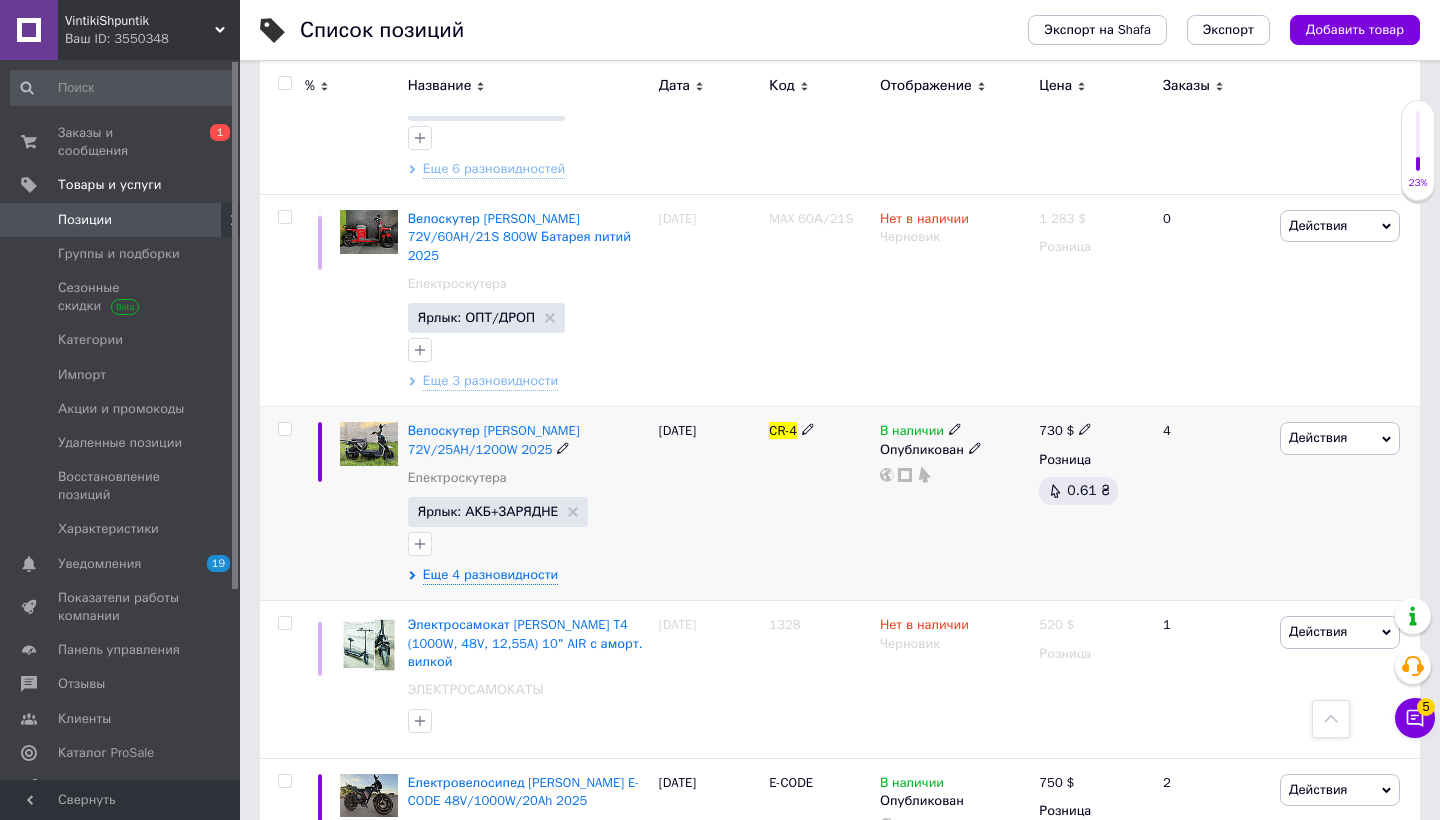 click 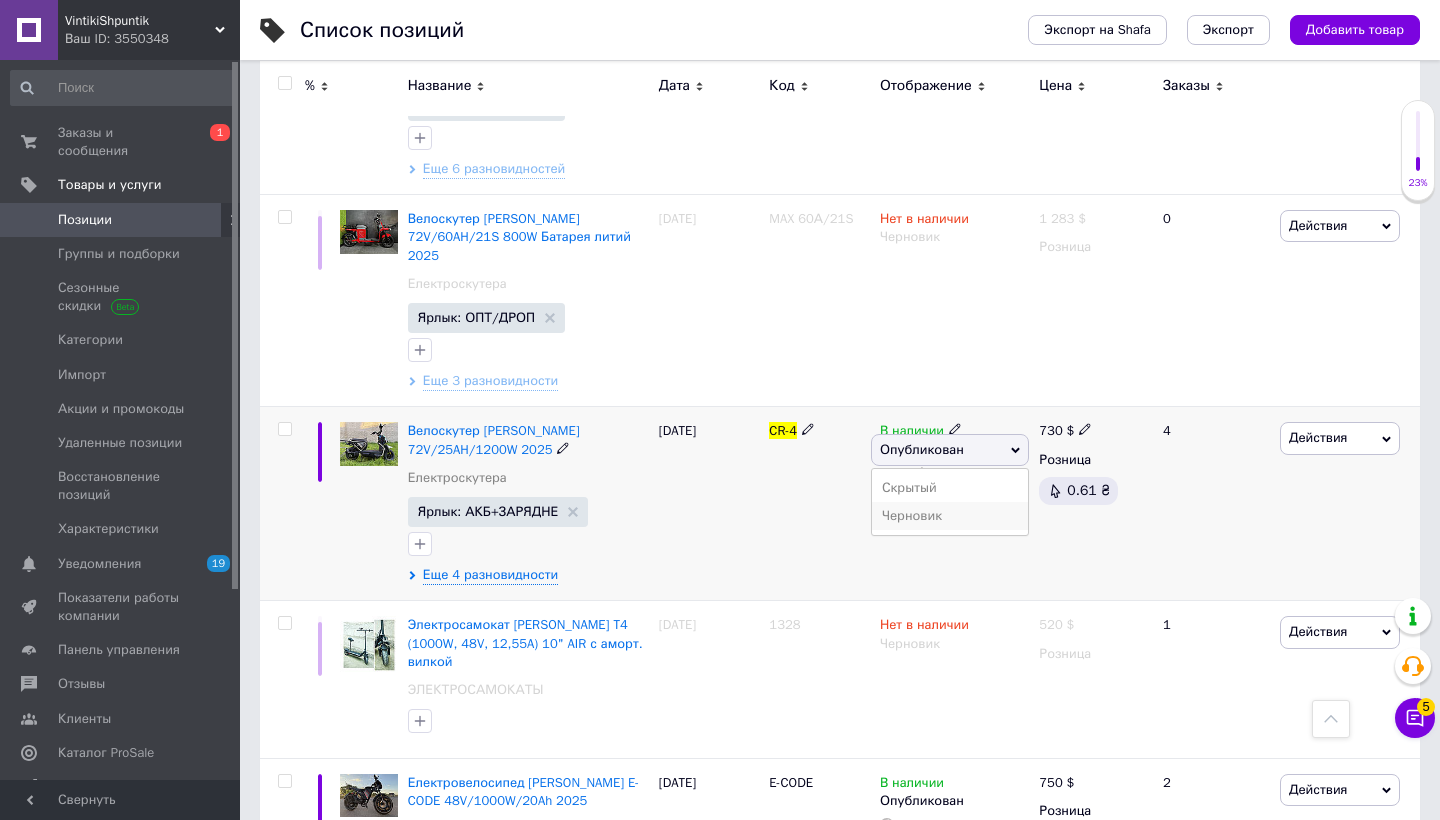 click on "Черновик" at bounding box center (950, 516) 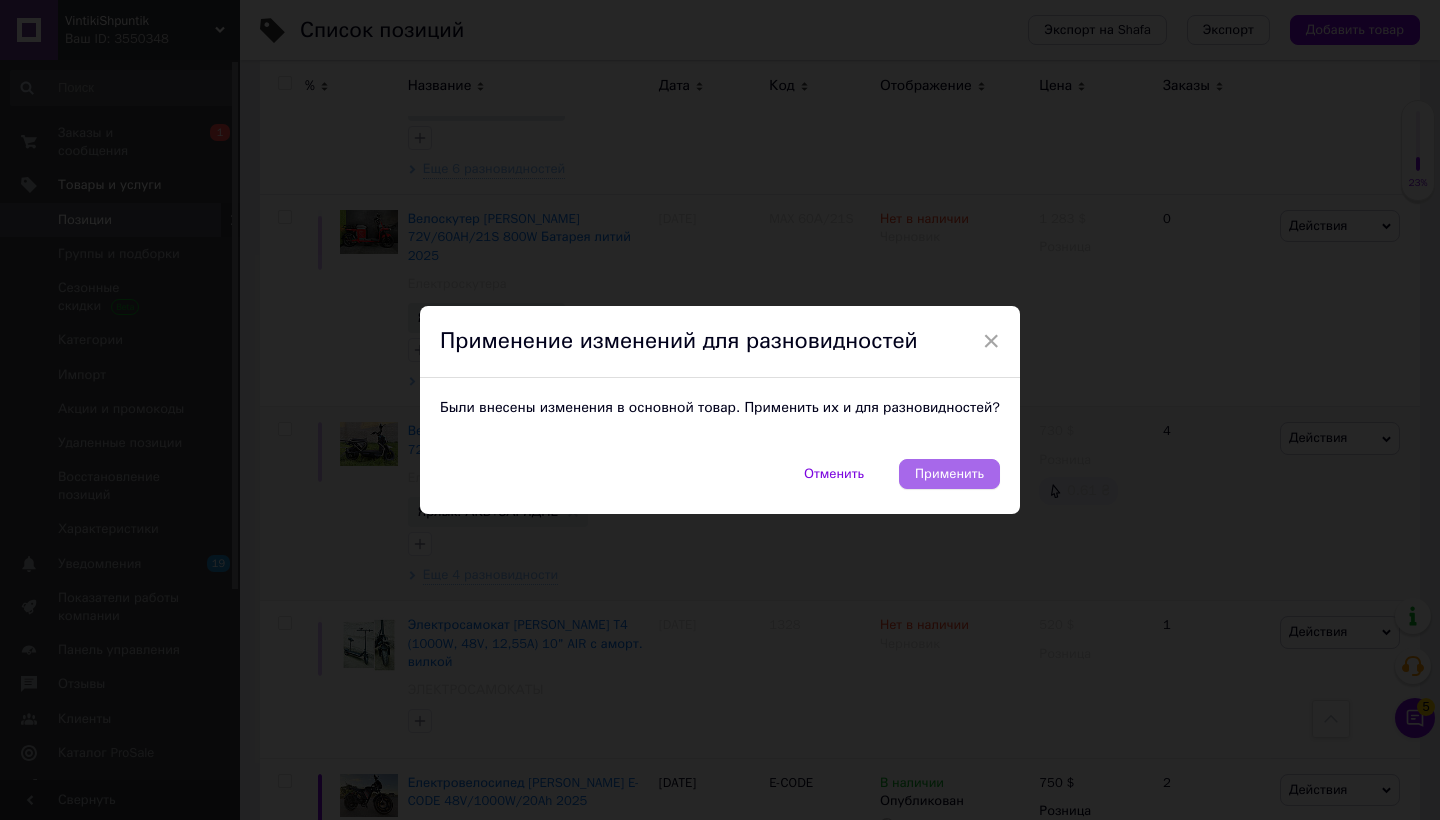 click on "Применить" at bounding box center (949, 474) 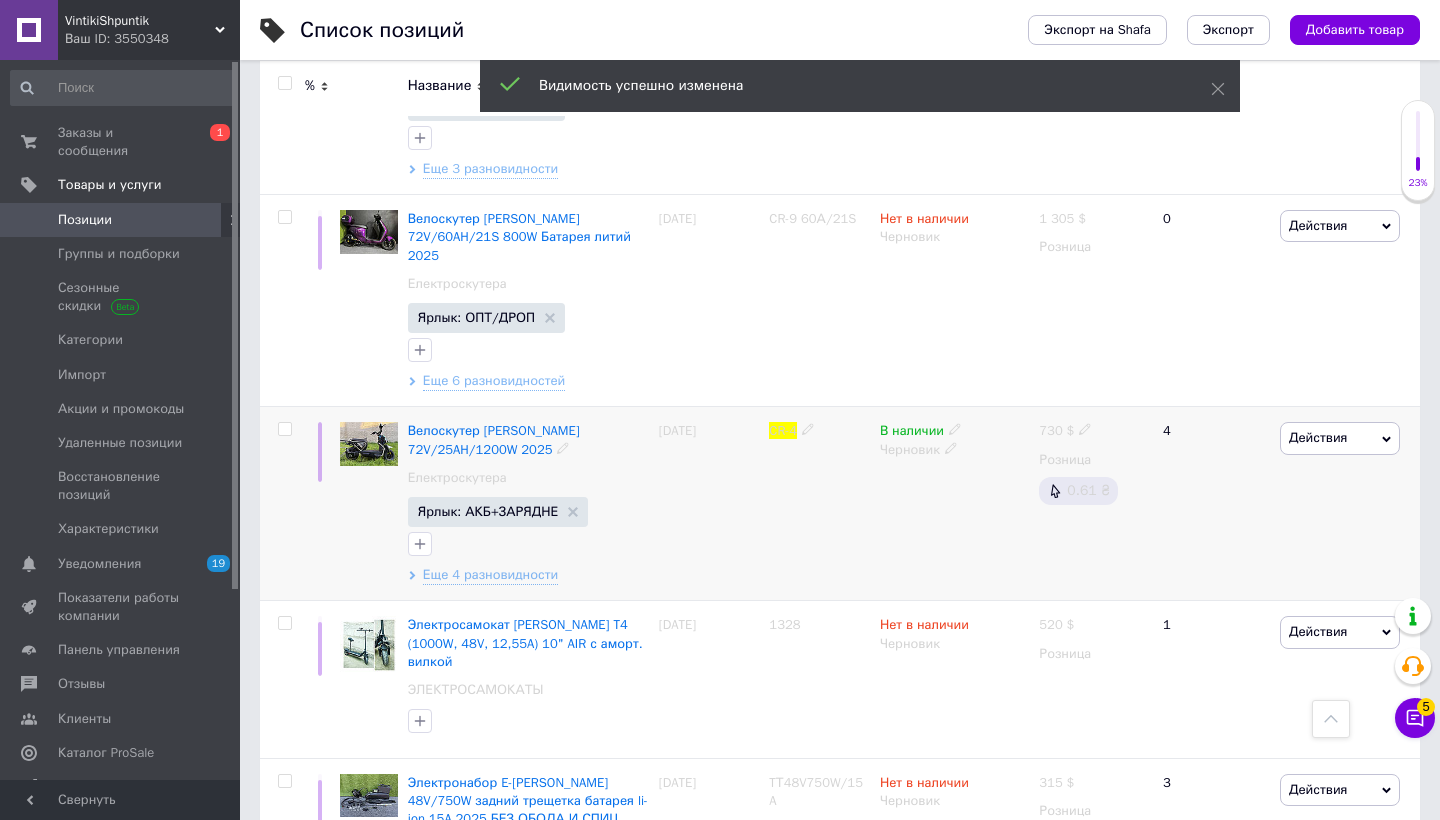click 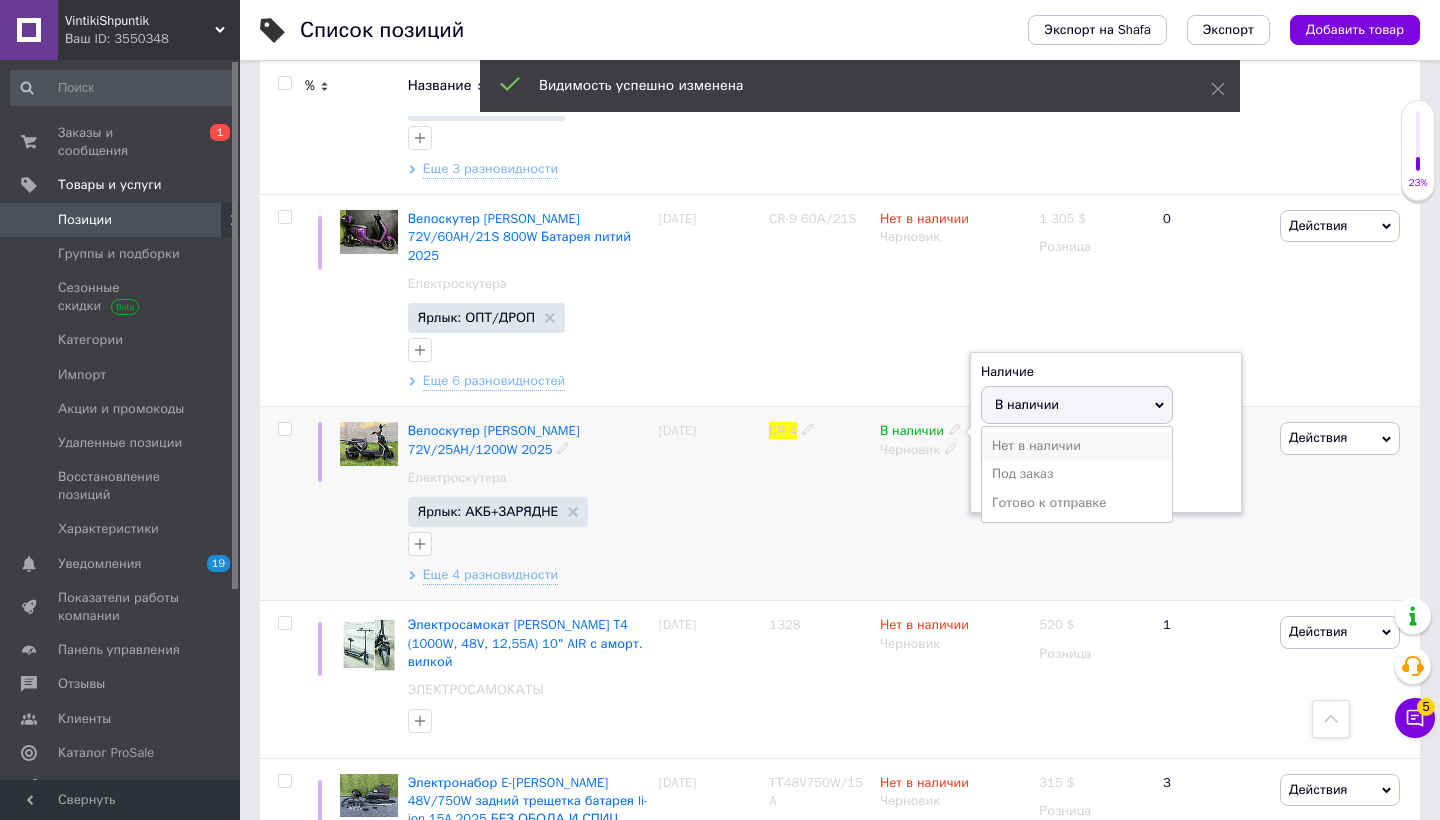 click on "Нет в наличии" at bounding box center [1077, 446] 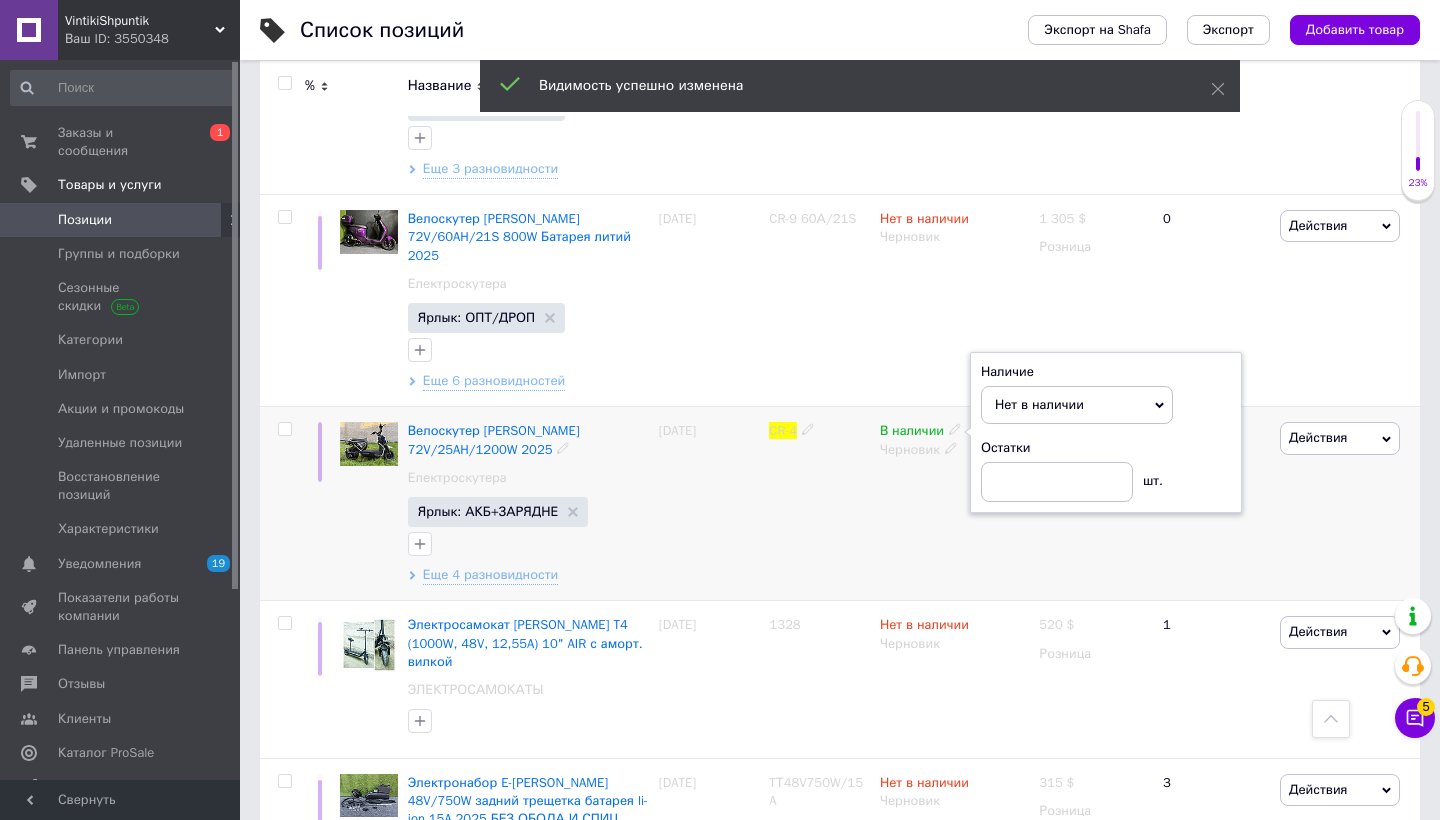 click on "CR-4" at bounding box center (819, 504) 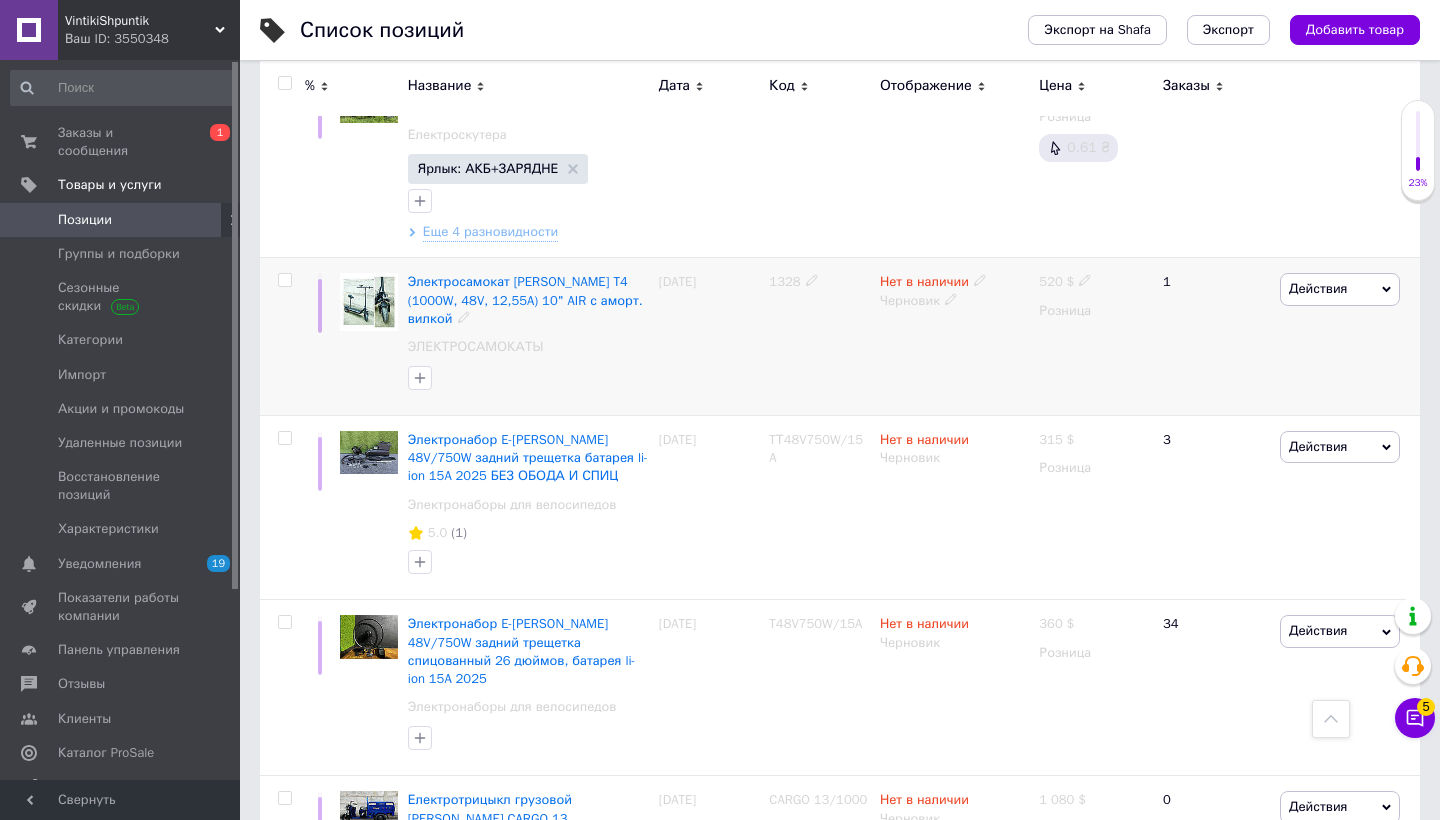 scroll, scrollTop: 1012, scrollLeft: 0, axis: vertical 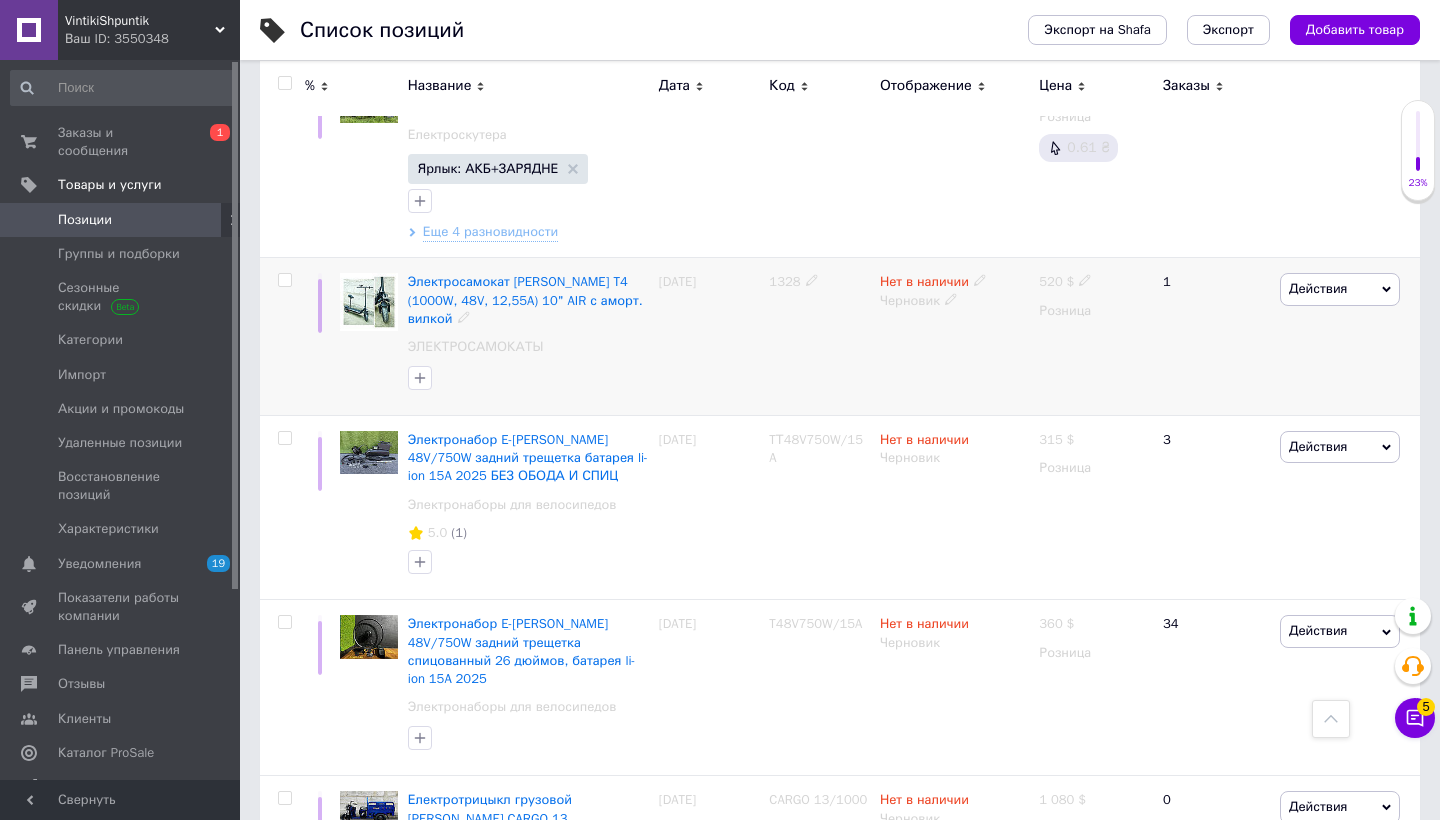 click on "Действия" at bounding box center (1340, 289) 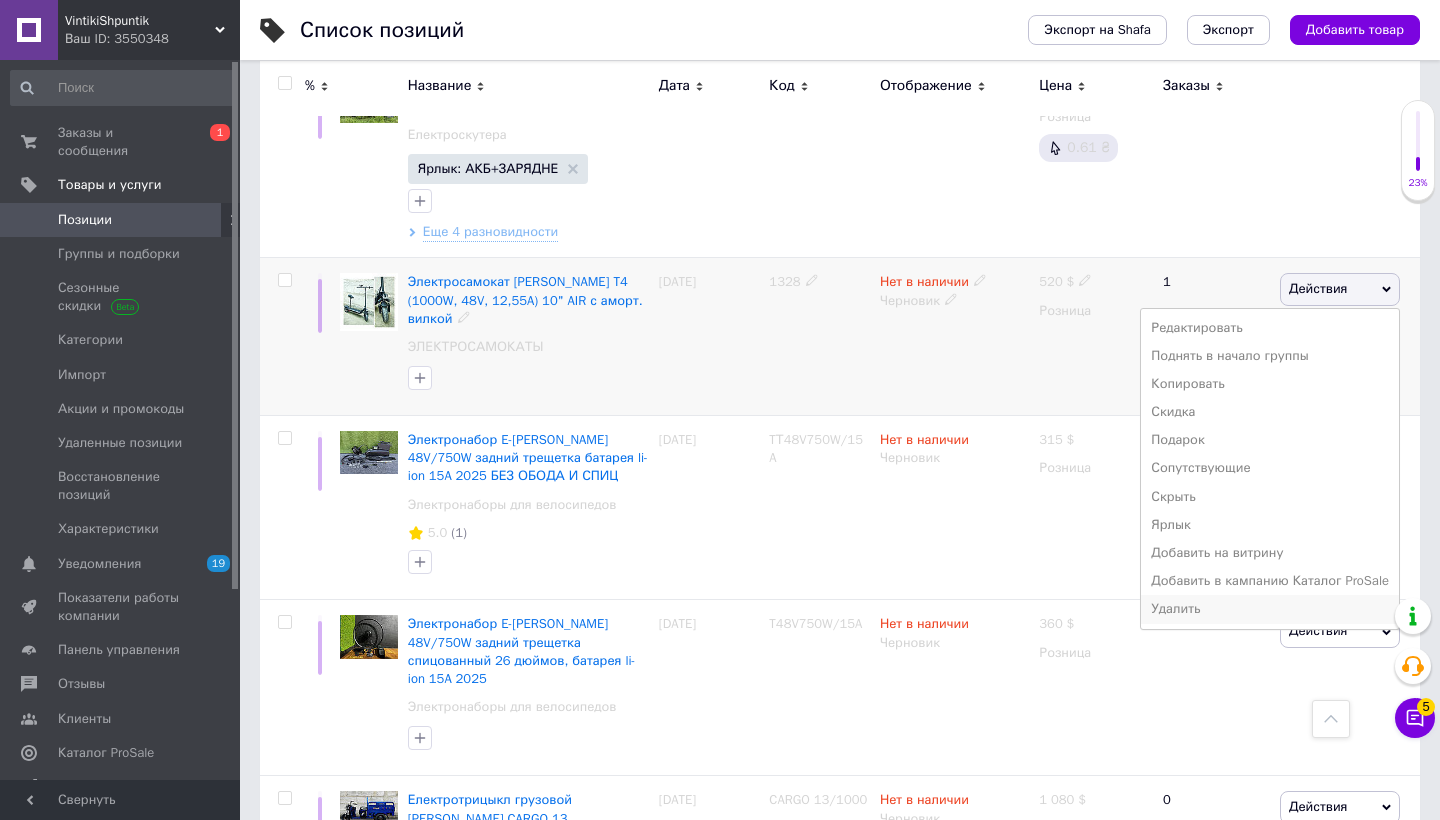 click on "Удалить" at bounding box center [1270, 609] 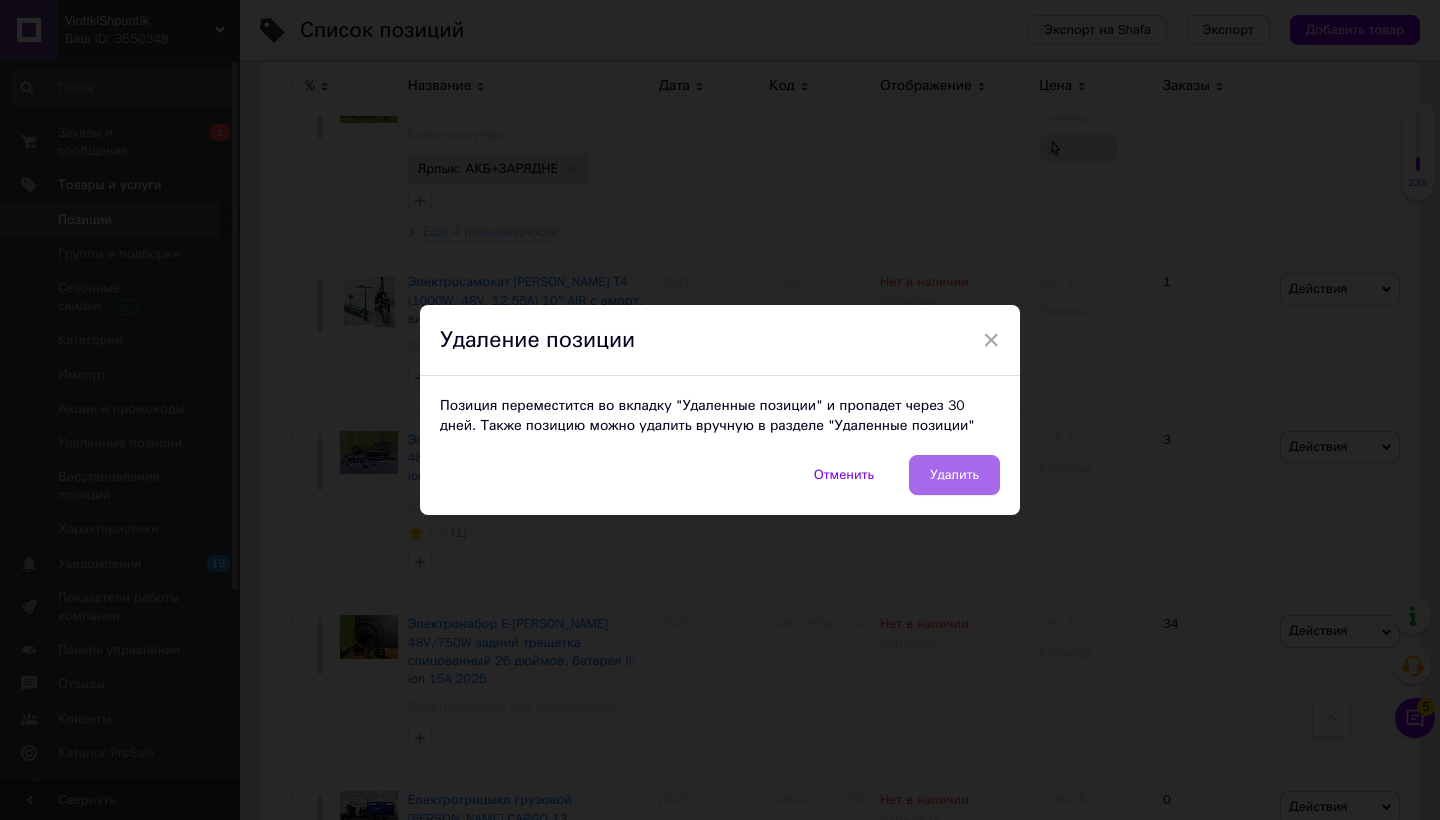 click on "Удалить" at bounding box center [954, 475] 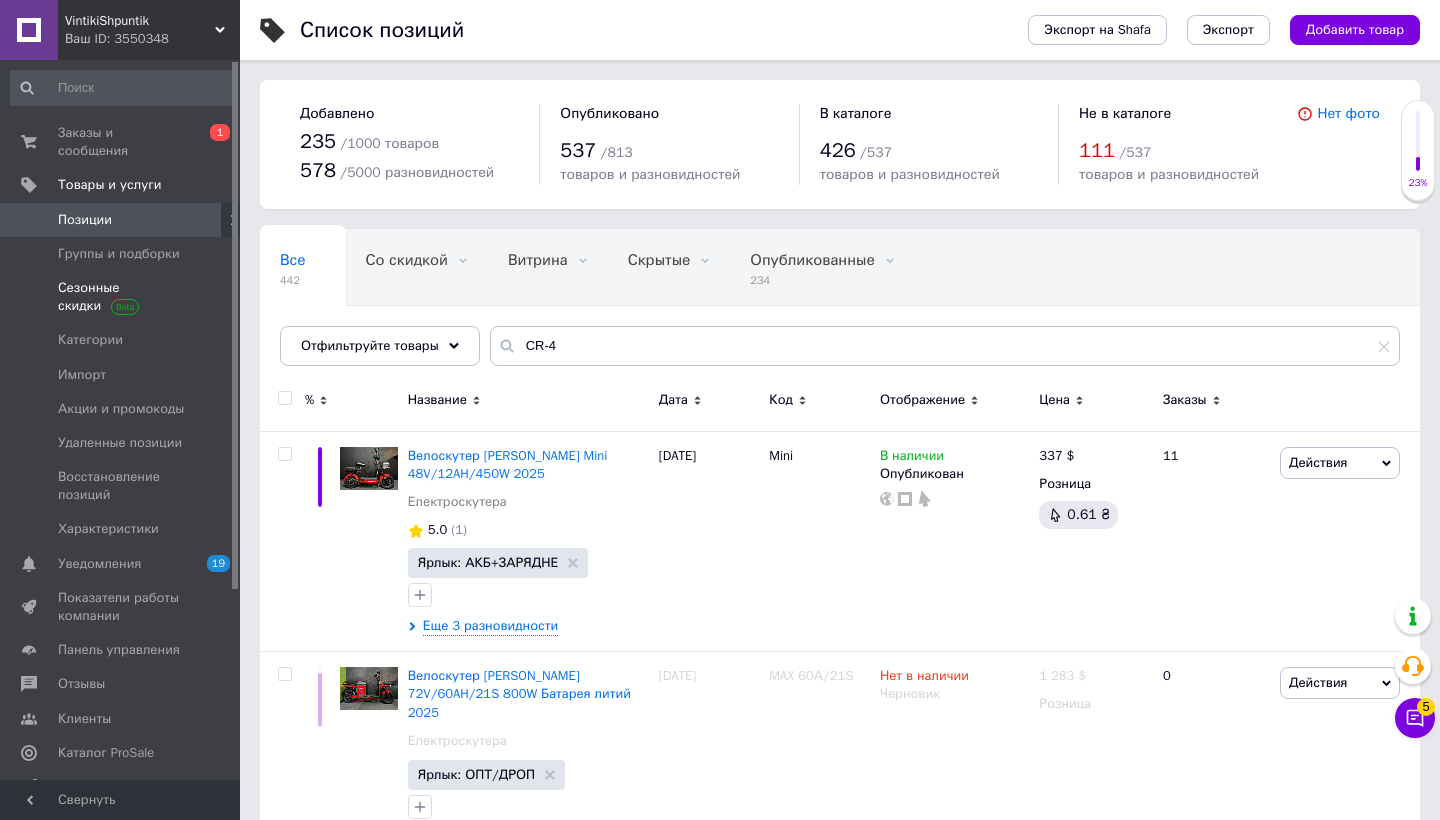 scroll, scrollTop: 0, scrollLeft: 0, axis: both 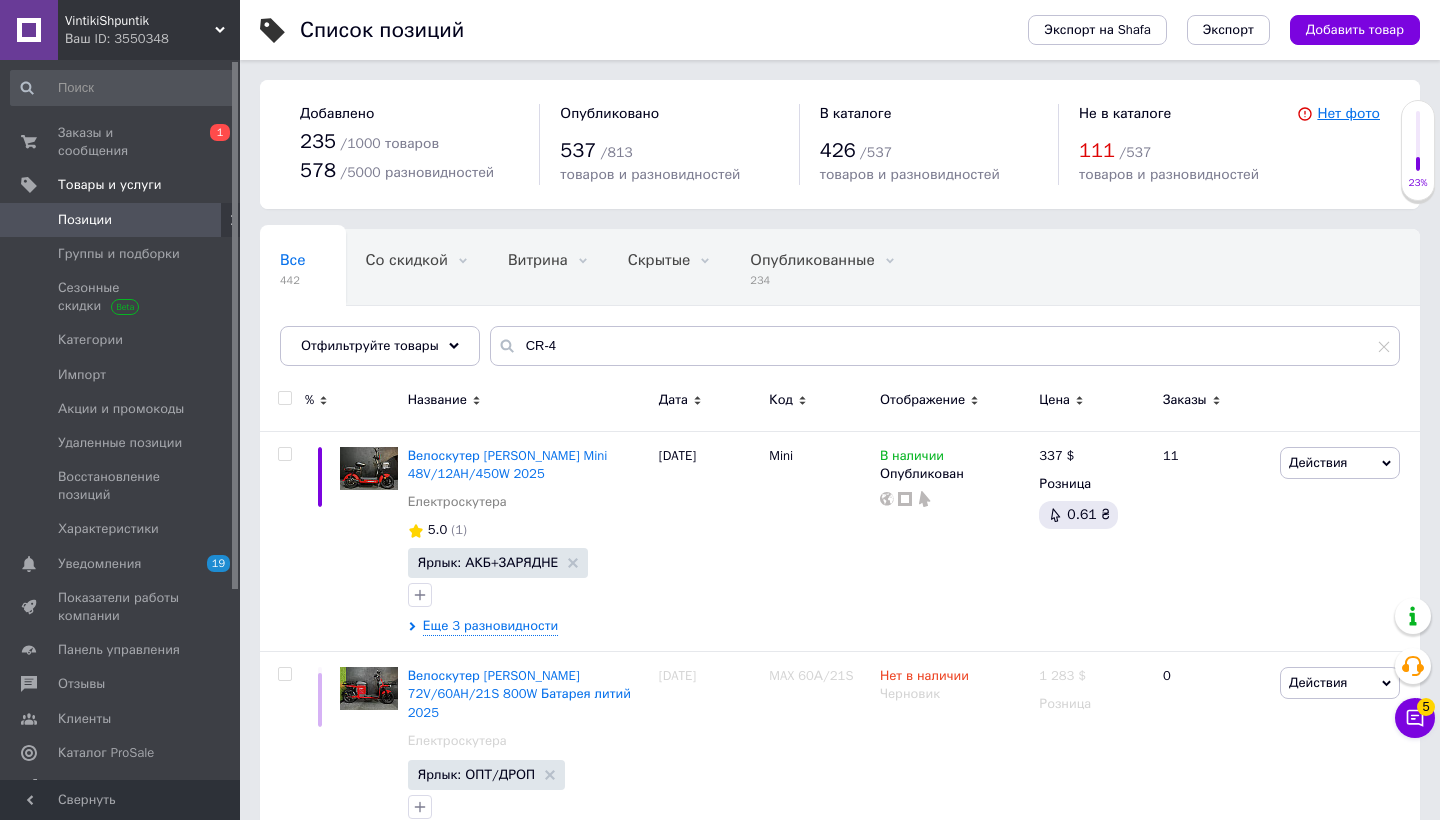 click on "Нет фото" at bounding box center (1348, 113) 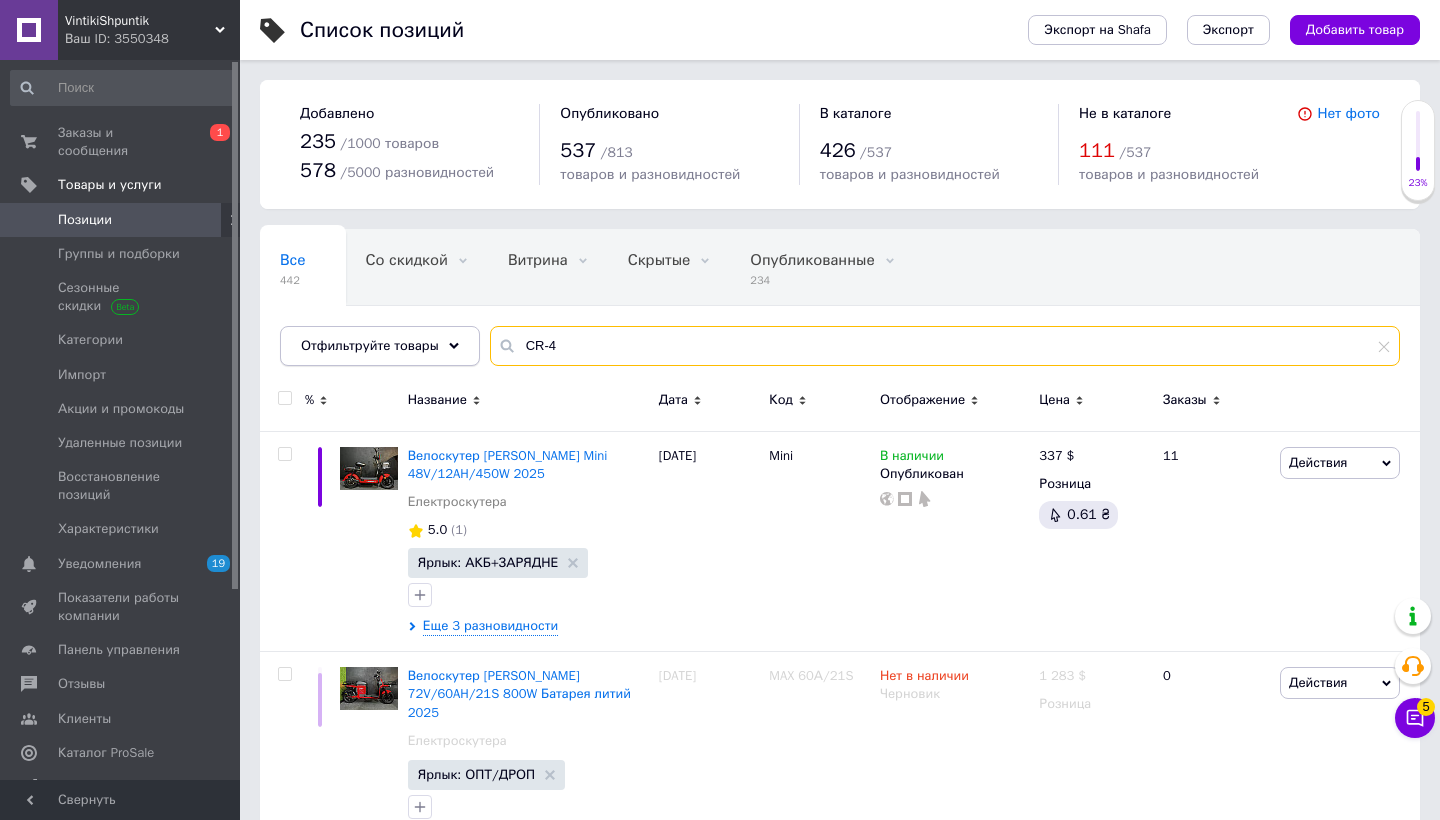drag, startPoint x: 566, startPoint y: 346, endPoint x: 478, endPoint y: 334, distance: 88.814415 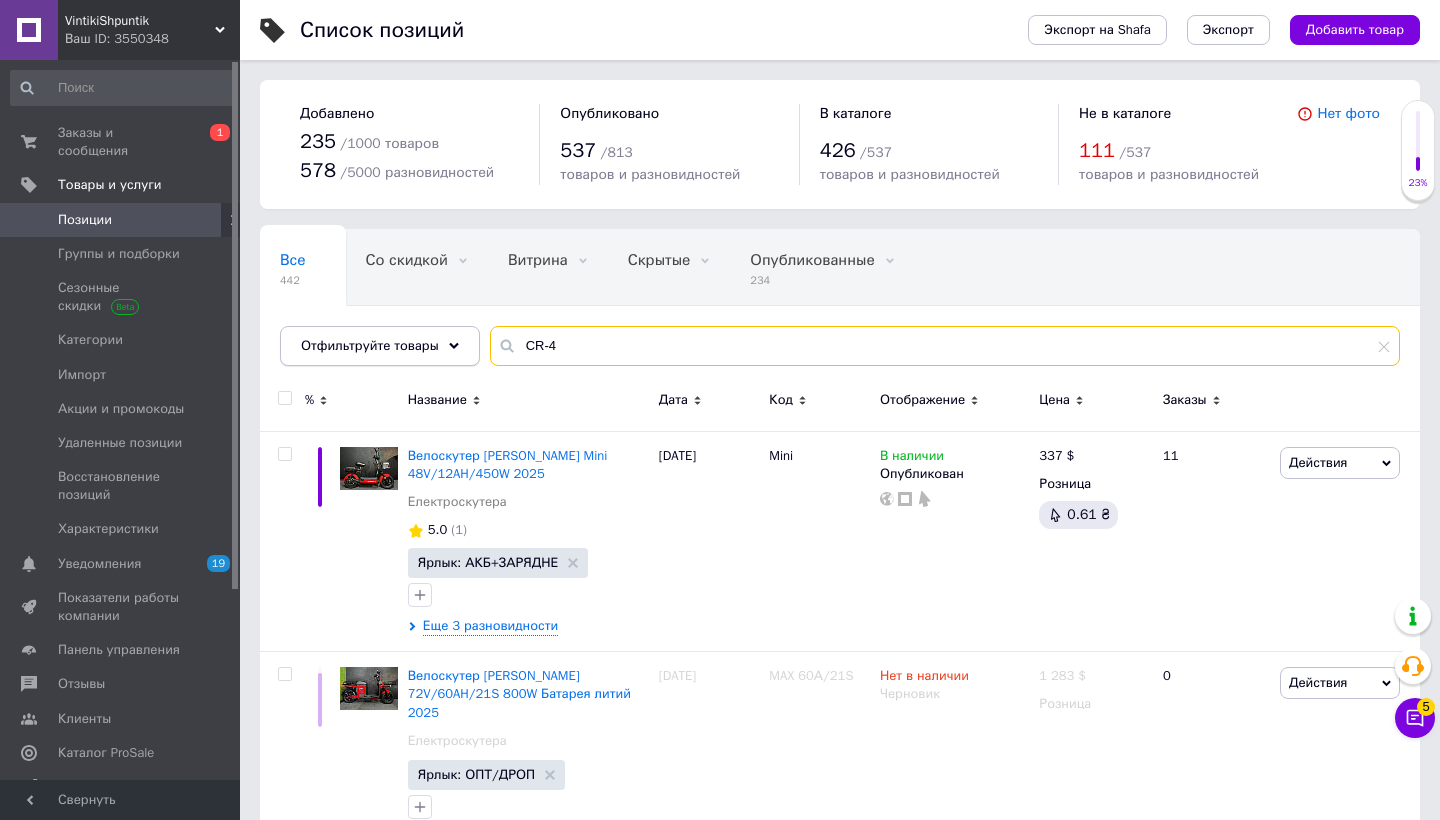 click on "Отфильтруйте товары CR-4" at bounding box center (840, 346) 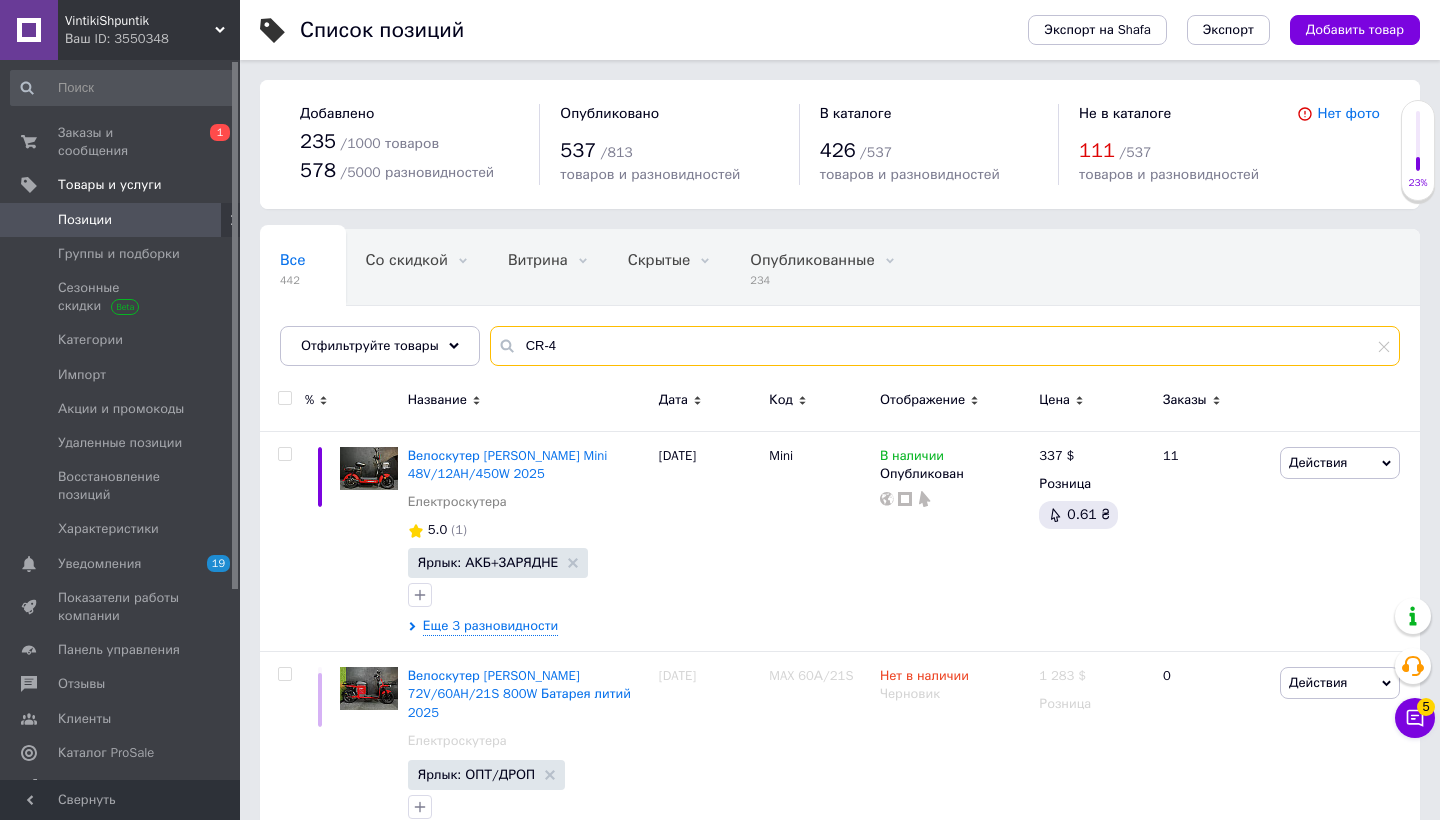 paste on "MAX PRO" 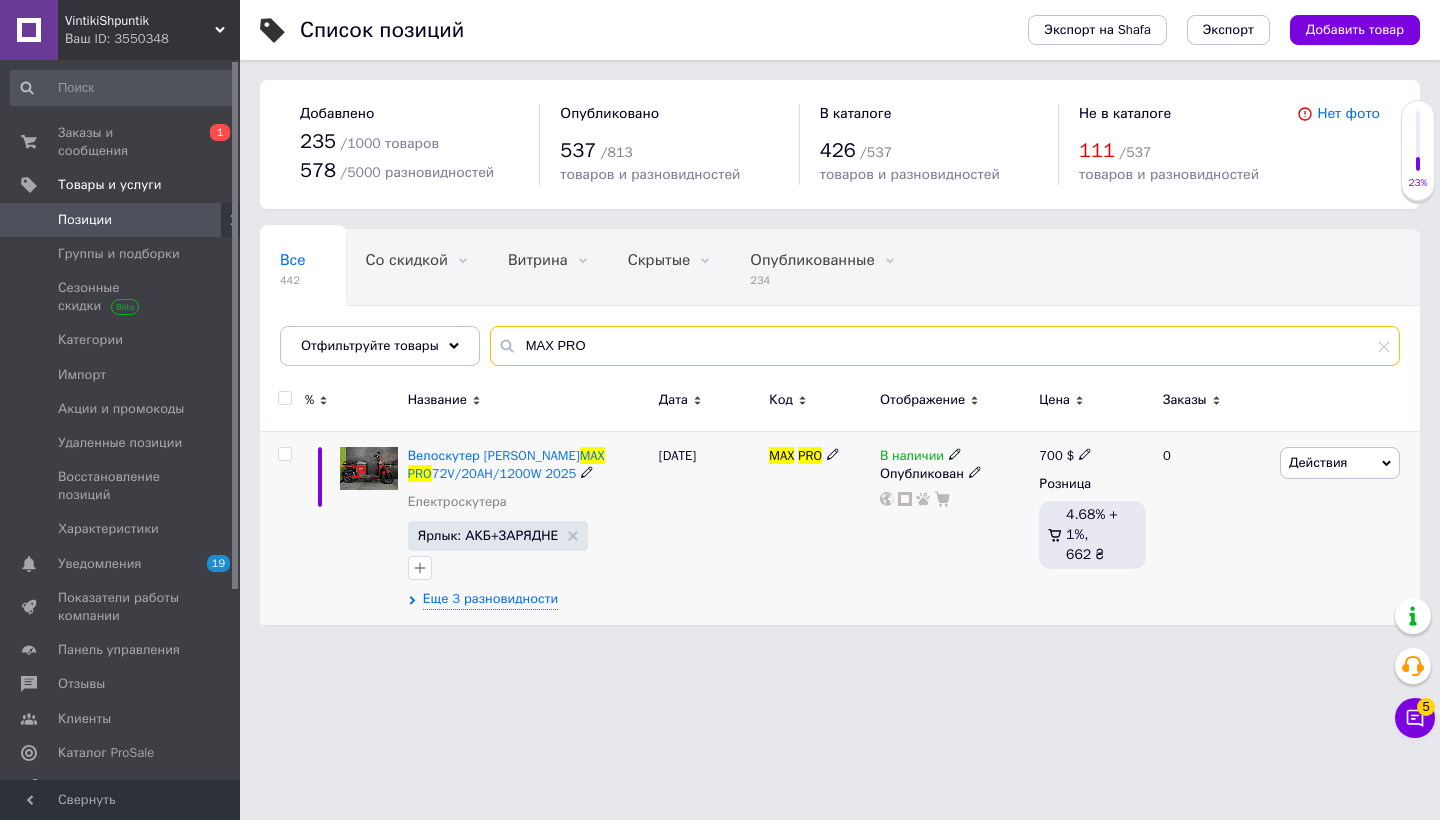 type on "MAX PRO" 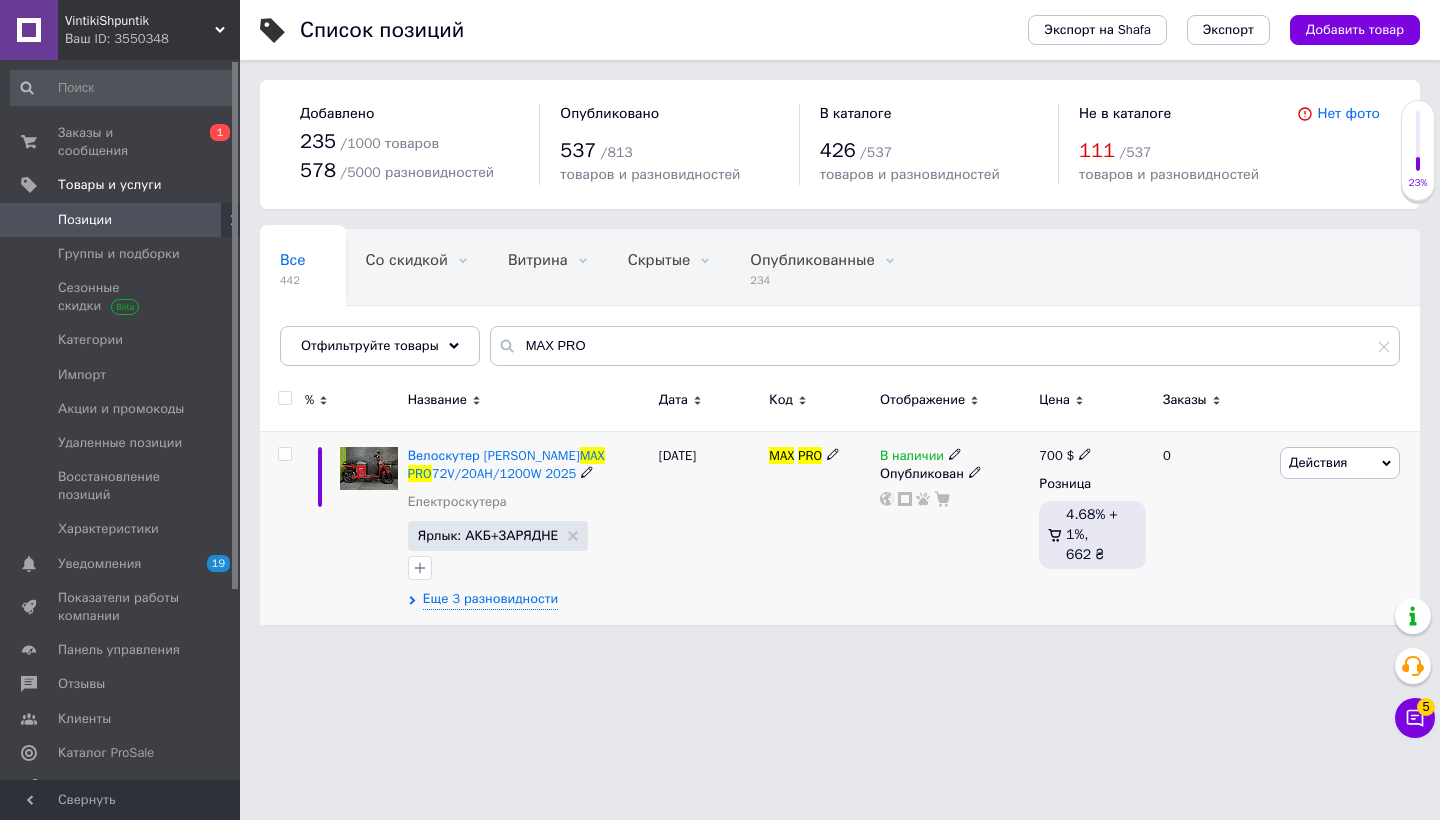 click 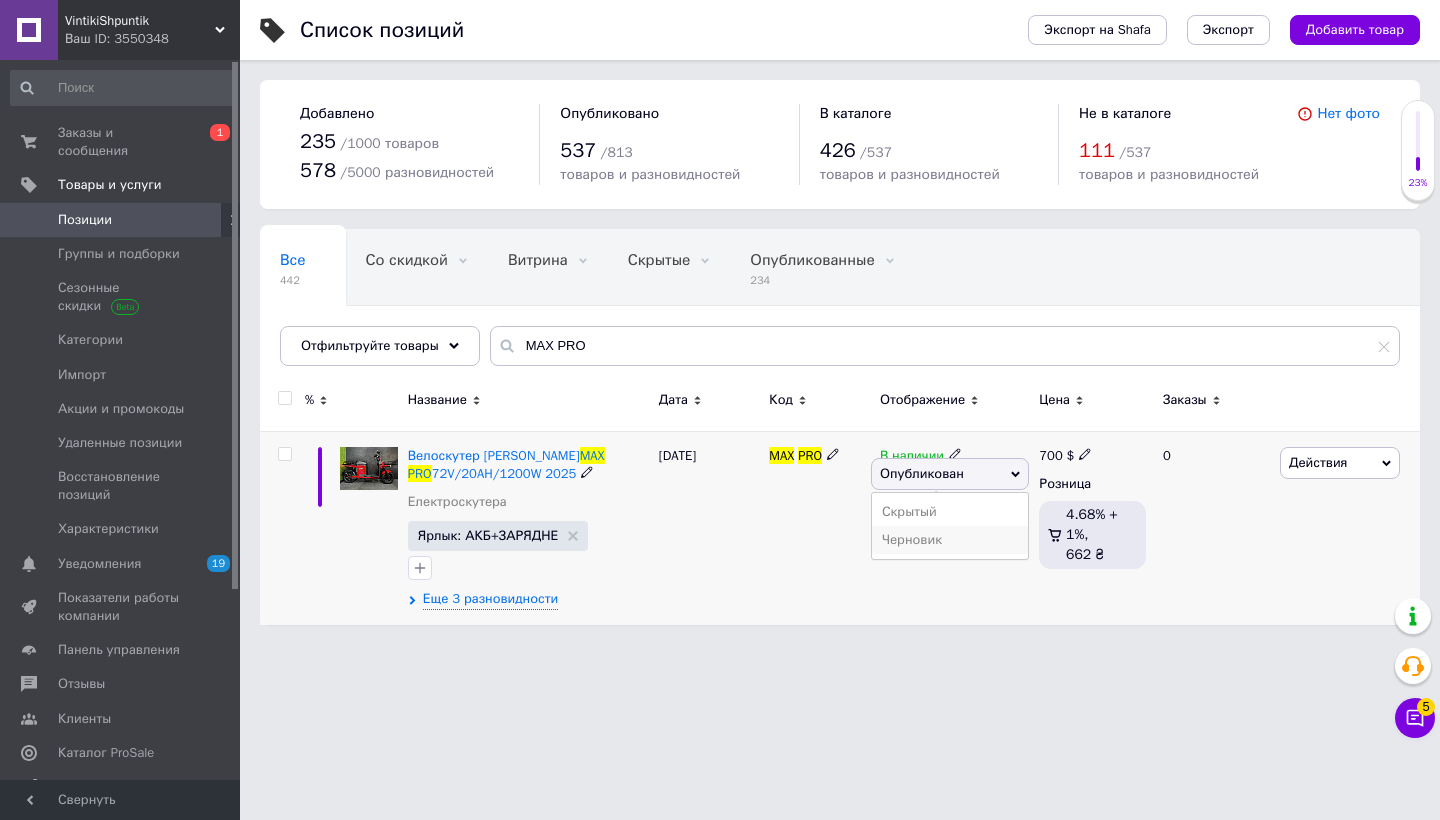 click on "Черновик" at bounding box center (950, 540) 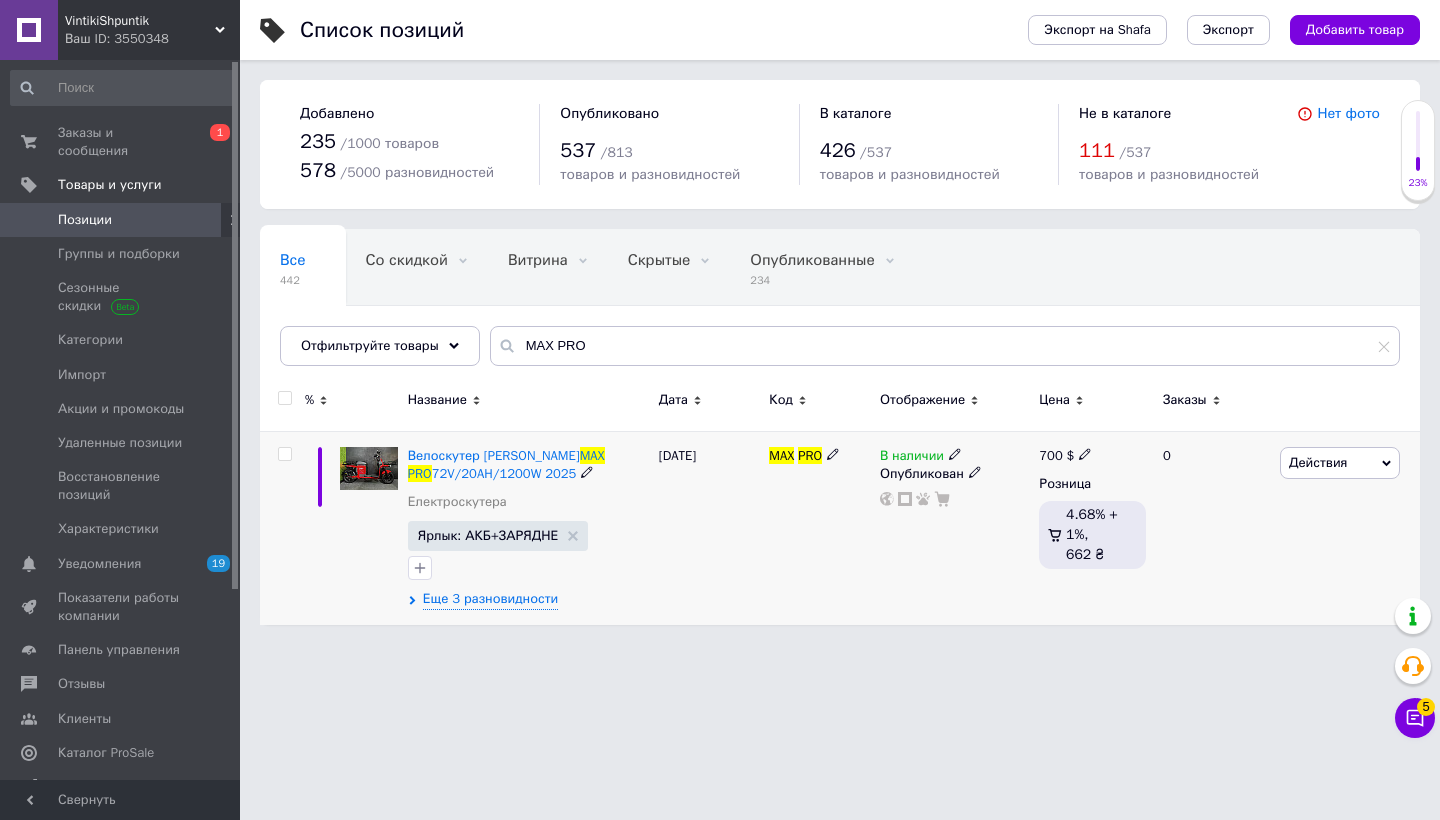 click on "В наличии Опубликован" at bounding box center (954, 527) 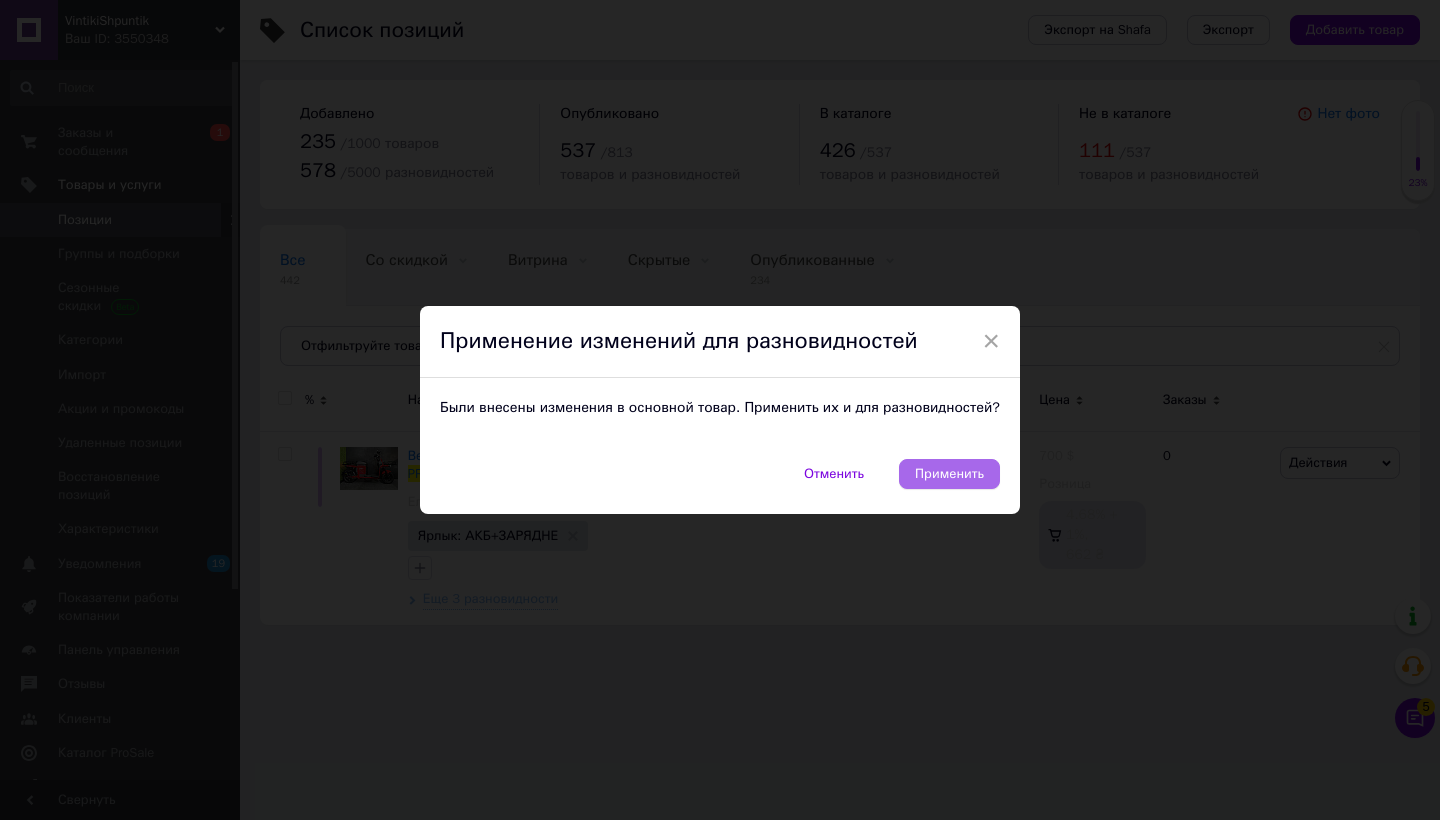 click on "Применить" at bounding box center (949, 474) 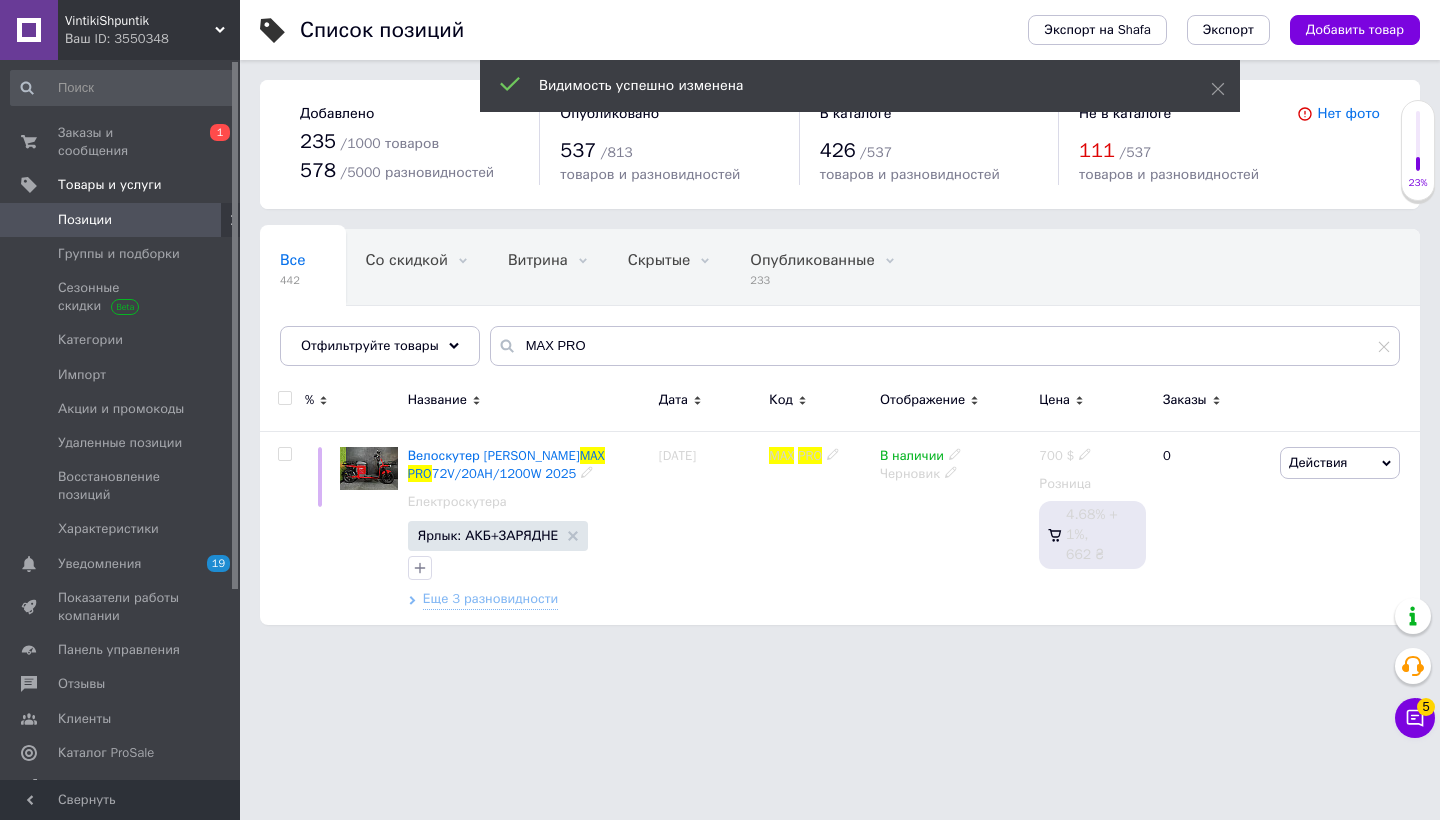 click 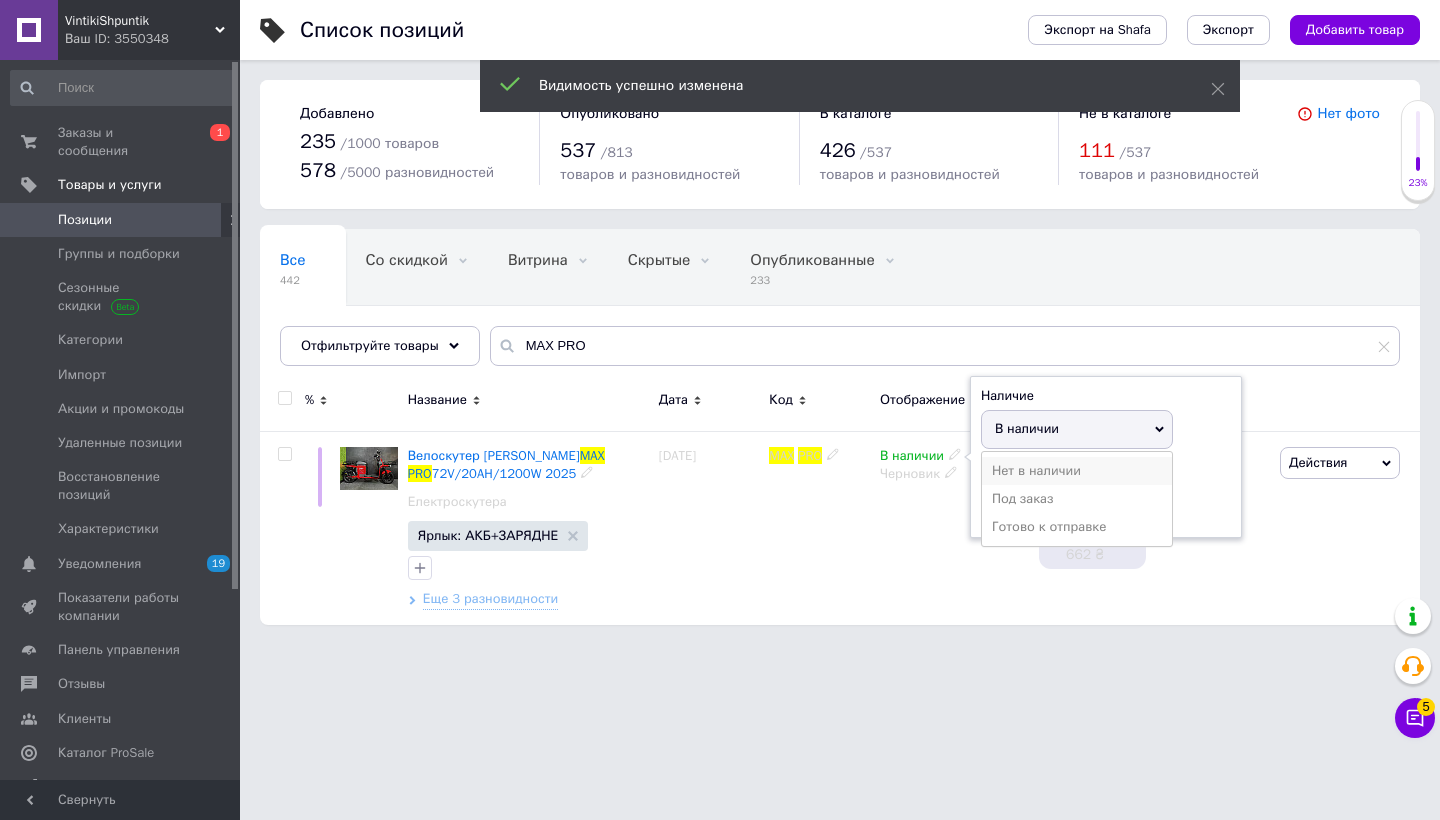 click on "Нет в наличии" at bounding box center [1077, 471] 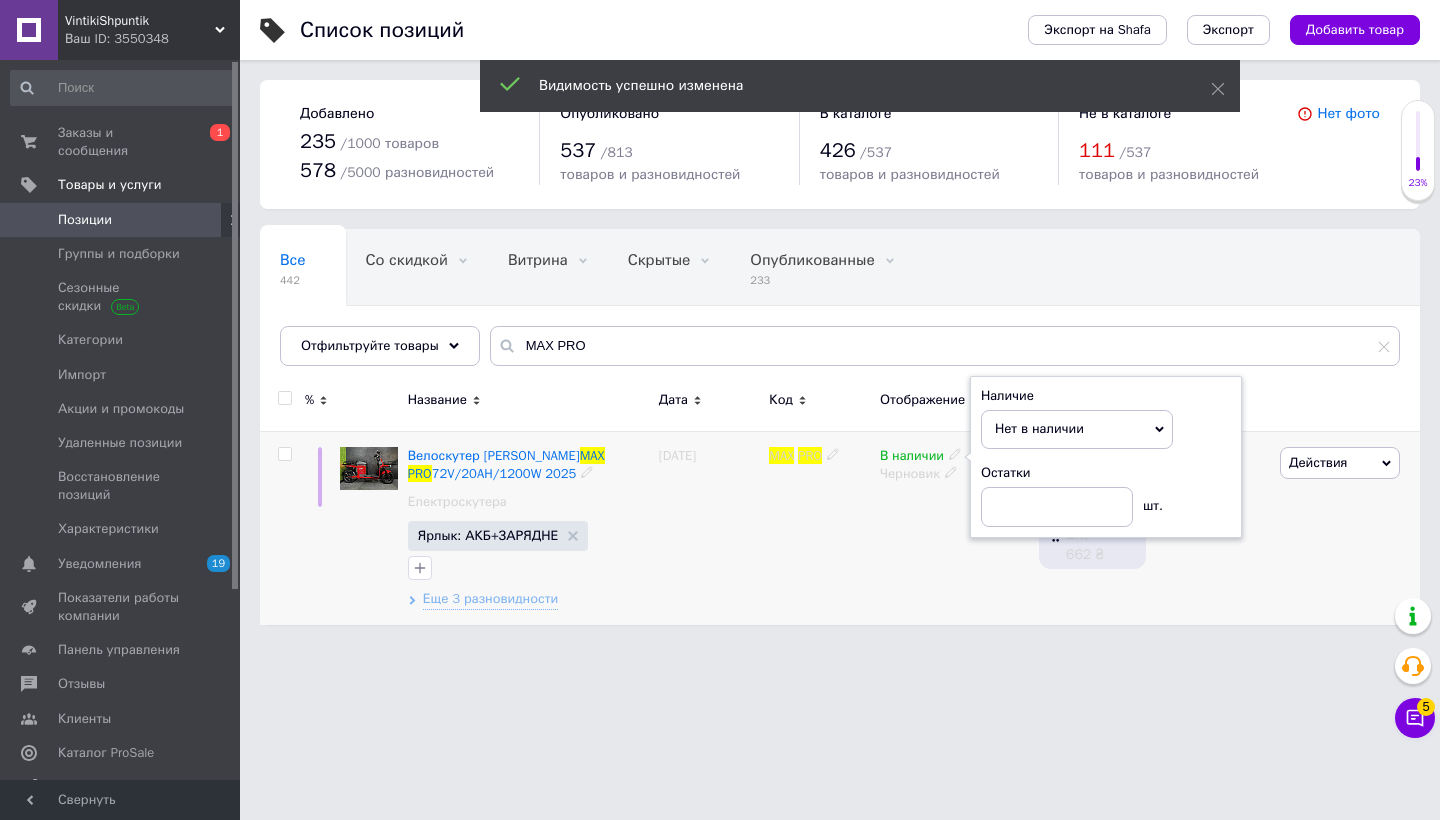 click on "В наличии Наличие Нет в наличии В наличии Под заказ Готово к отправке Остатки шт. Черновик" at bounding box center (954, 527) 